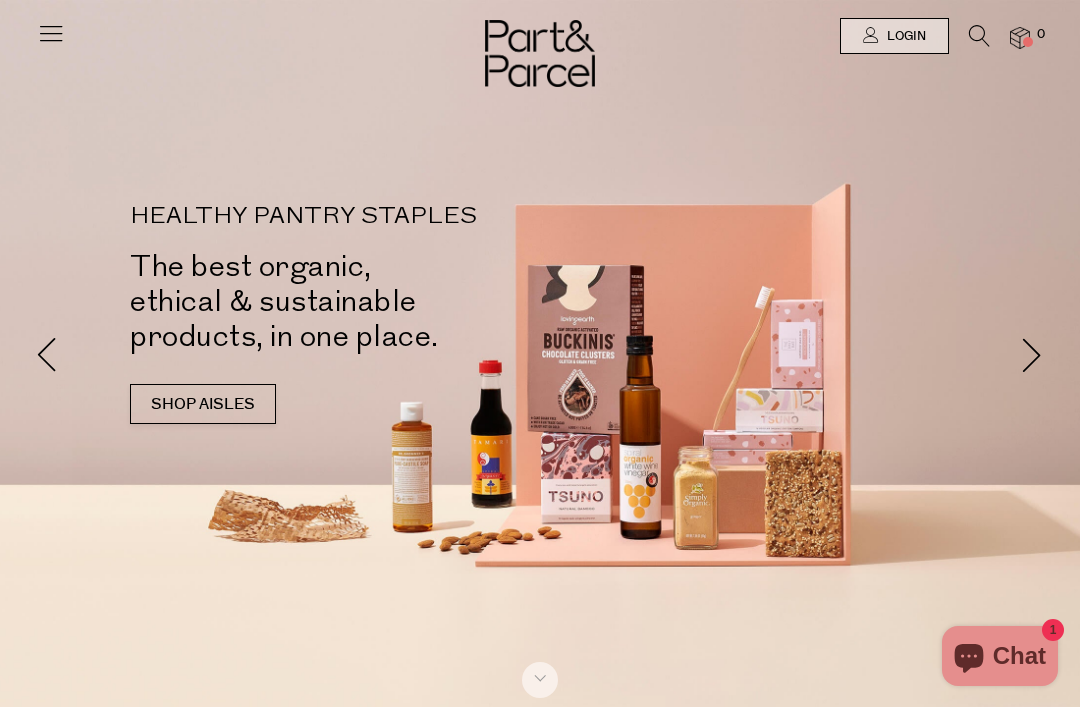 scroll, scrollTop: 0, scrollLeft: 0, axis: both 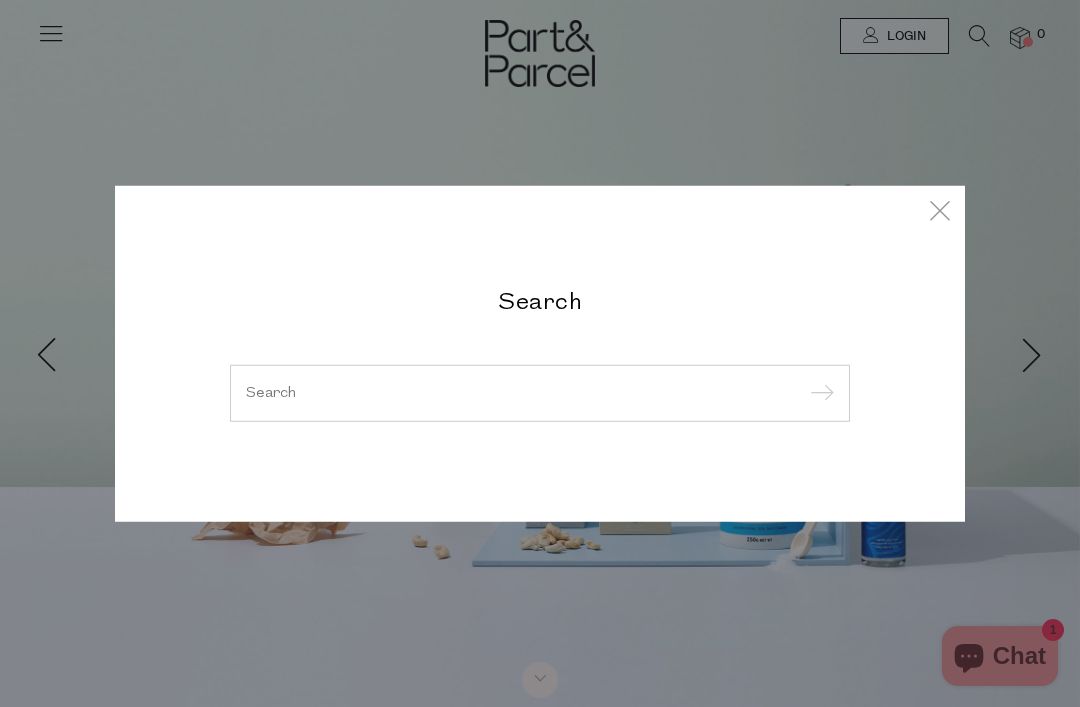 click at bounding box center (940, 209) 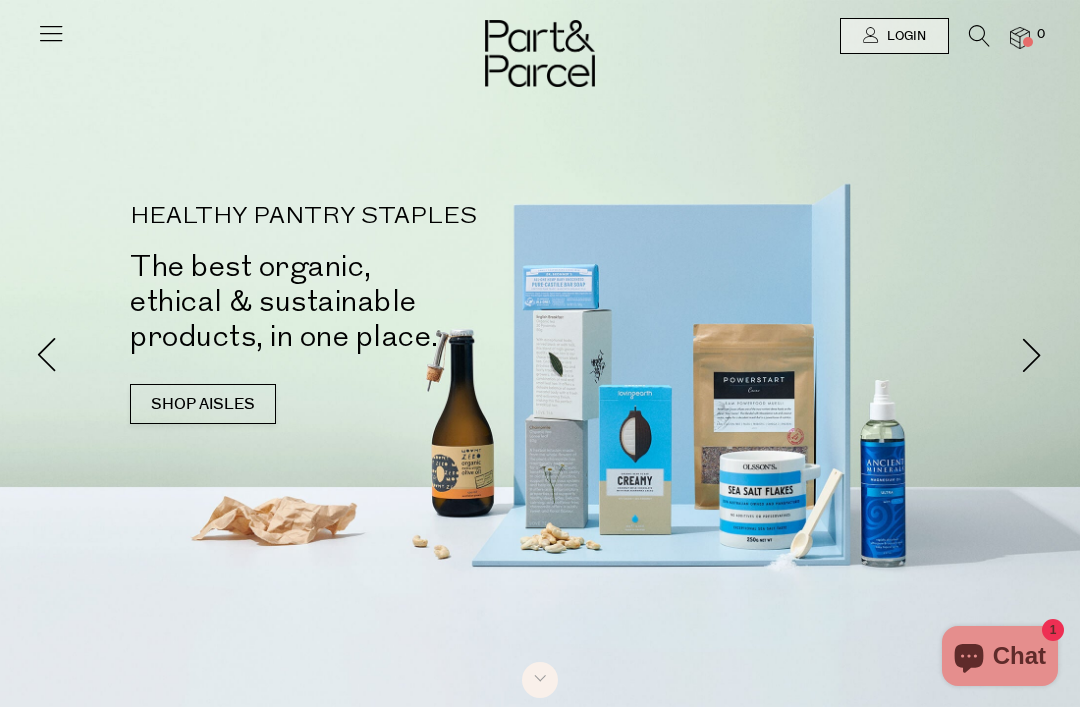 click at bounding box center (979, 36) 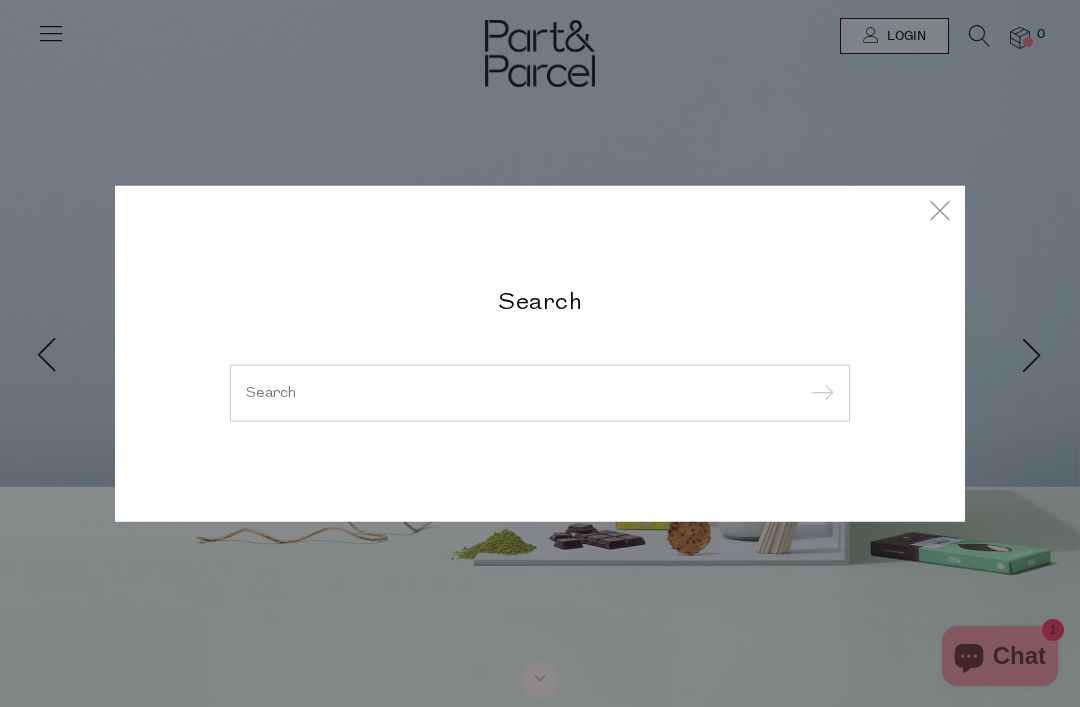 click at bounding box center (540, 392) 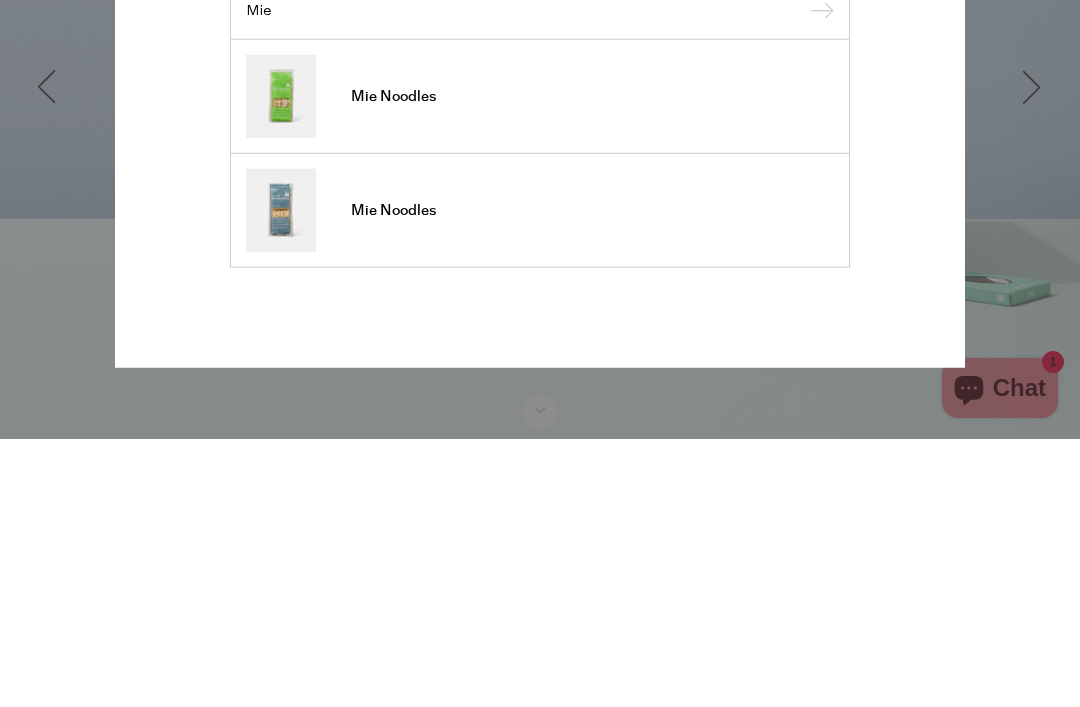 type on "Mie" 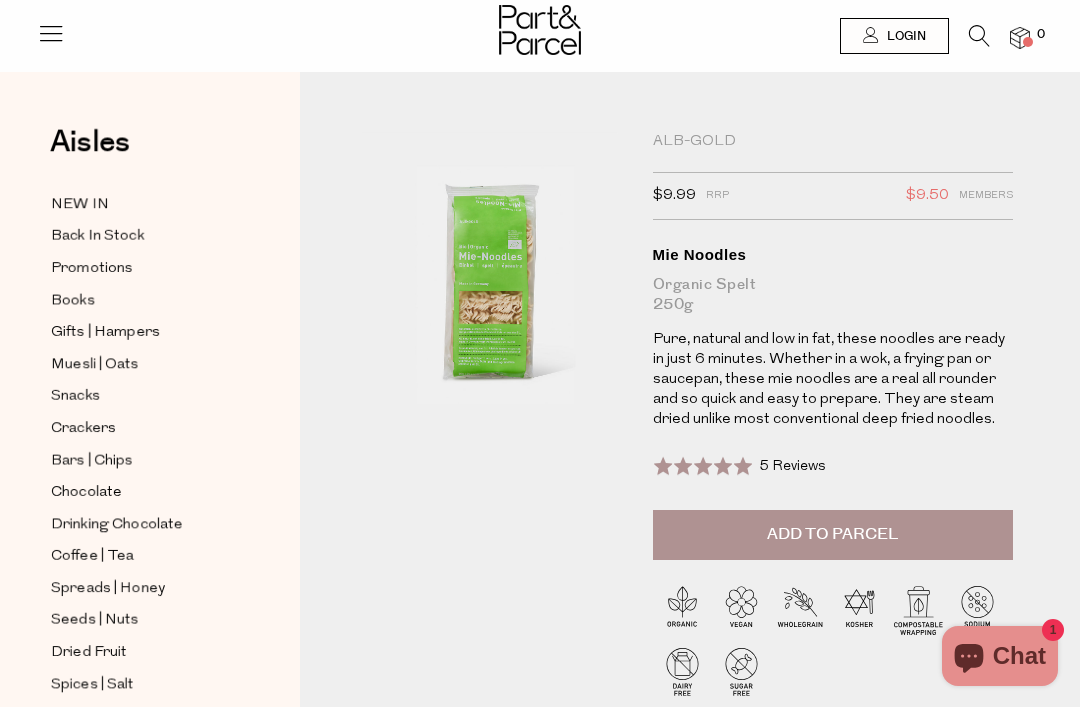 scroll, scrollTop: 0, scrollLeft: 0, axis: both 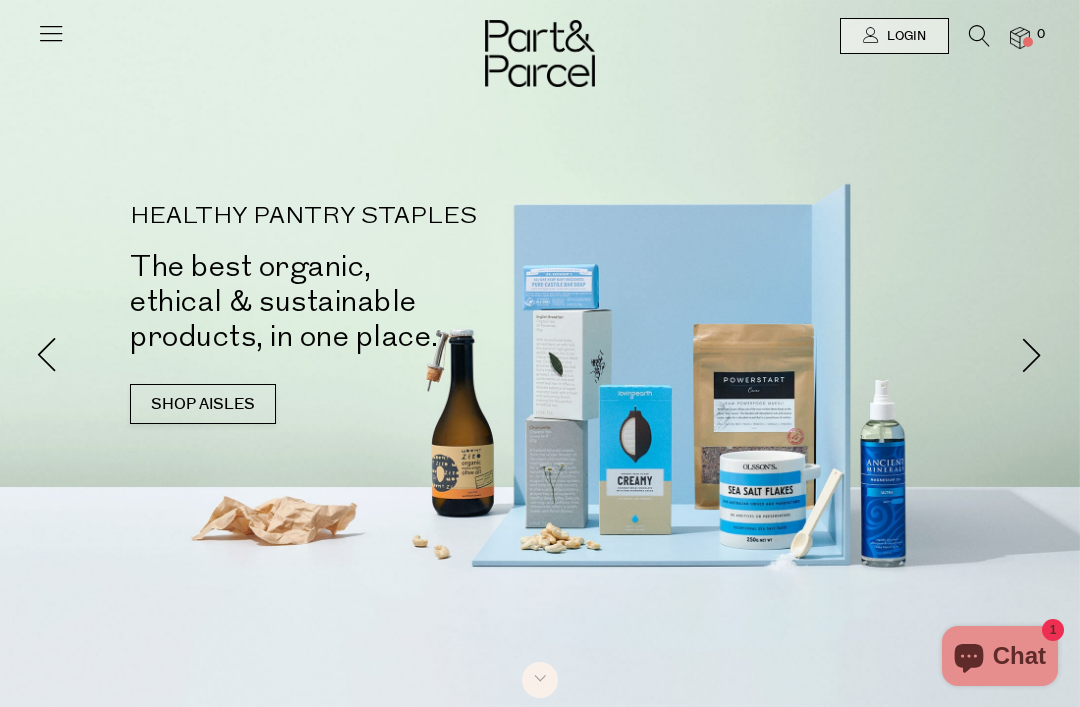 click on "Login" at bounding box center [904, 36] 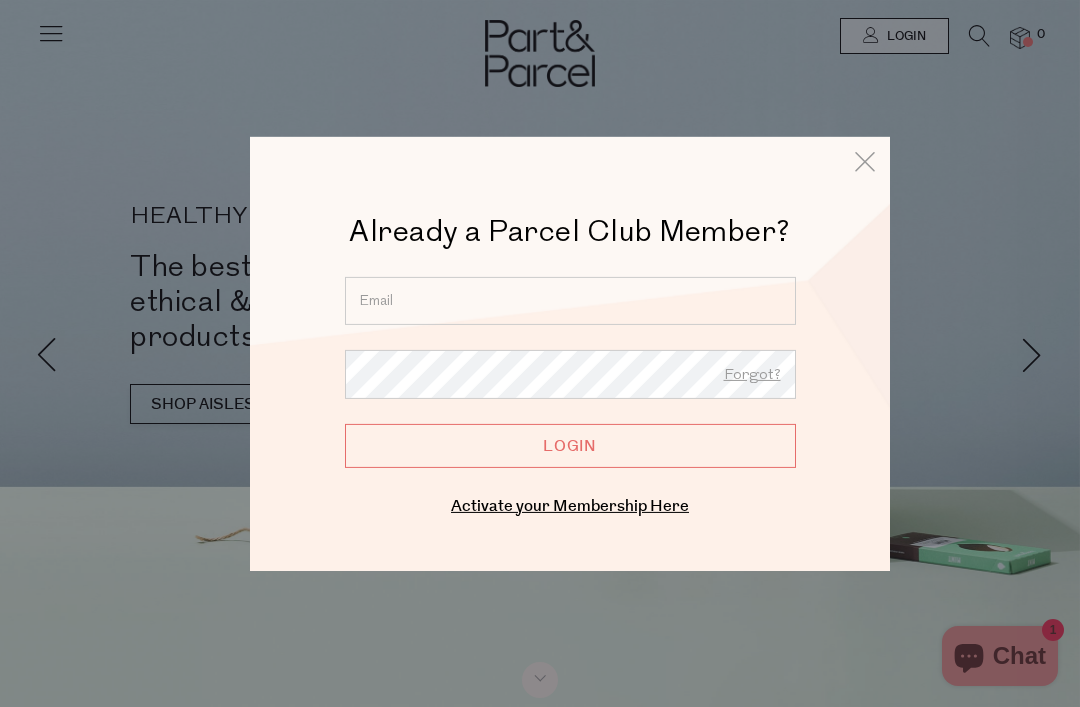 click at bounding box center [540, 353] 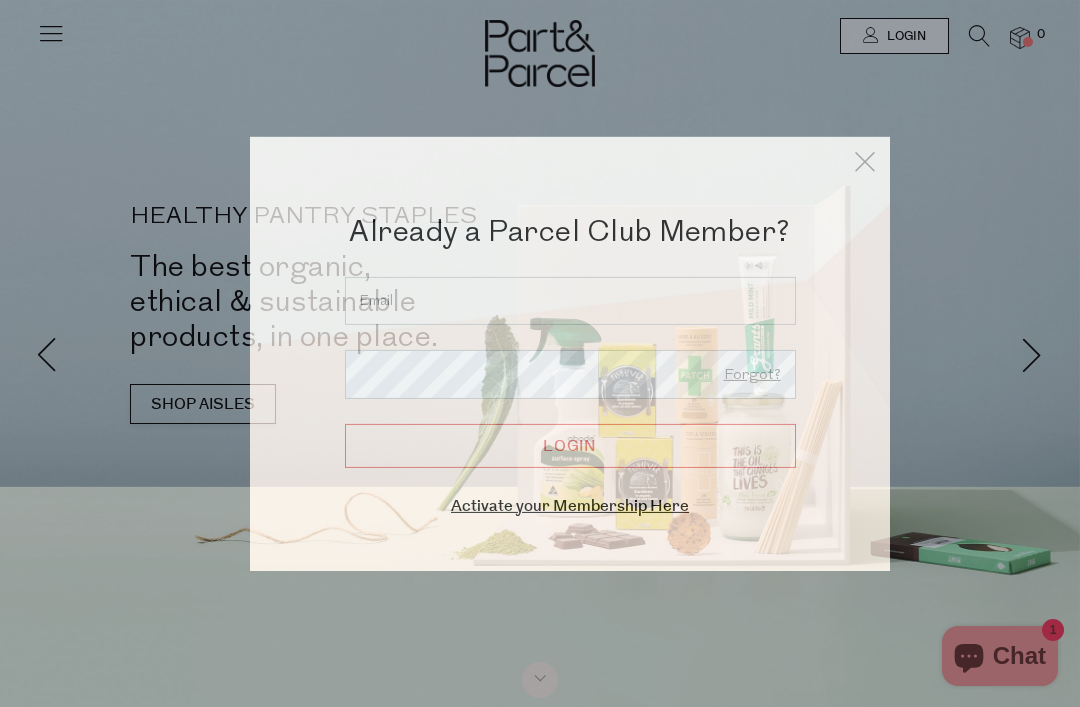 click at bounding box center [865, 160] 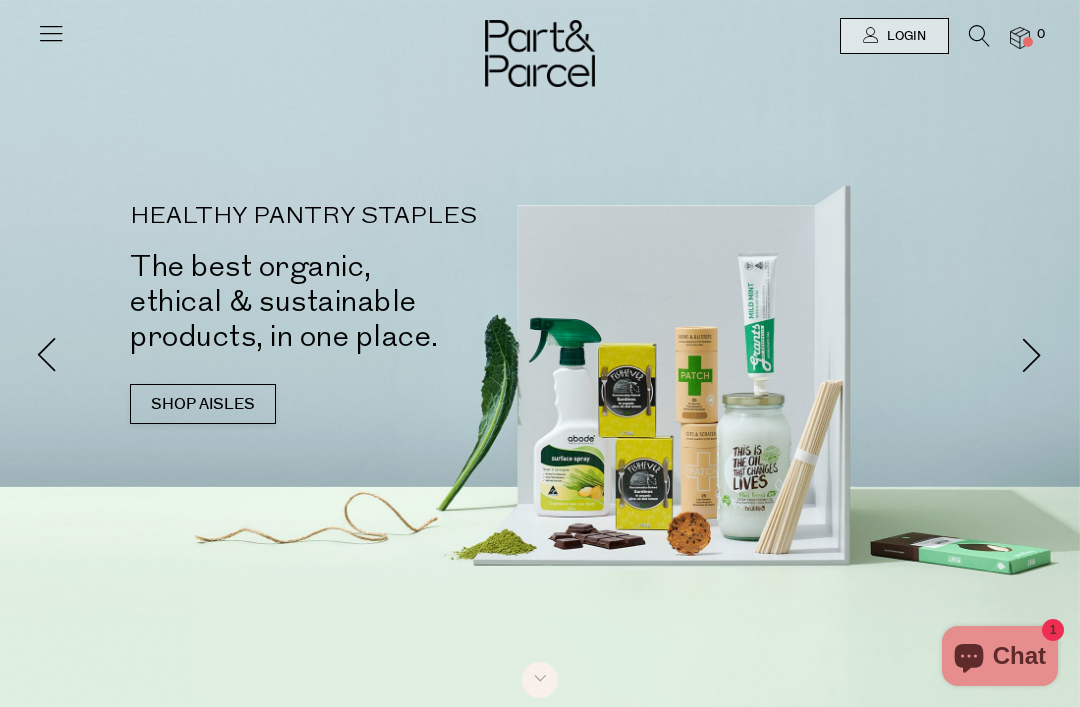 click at bounding box center [979, 36] 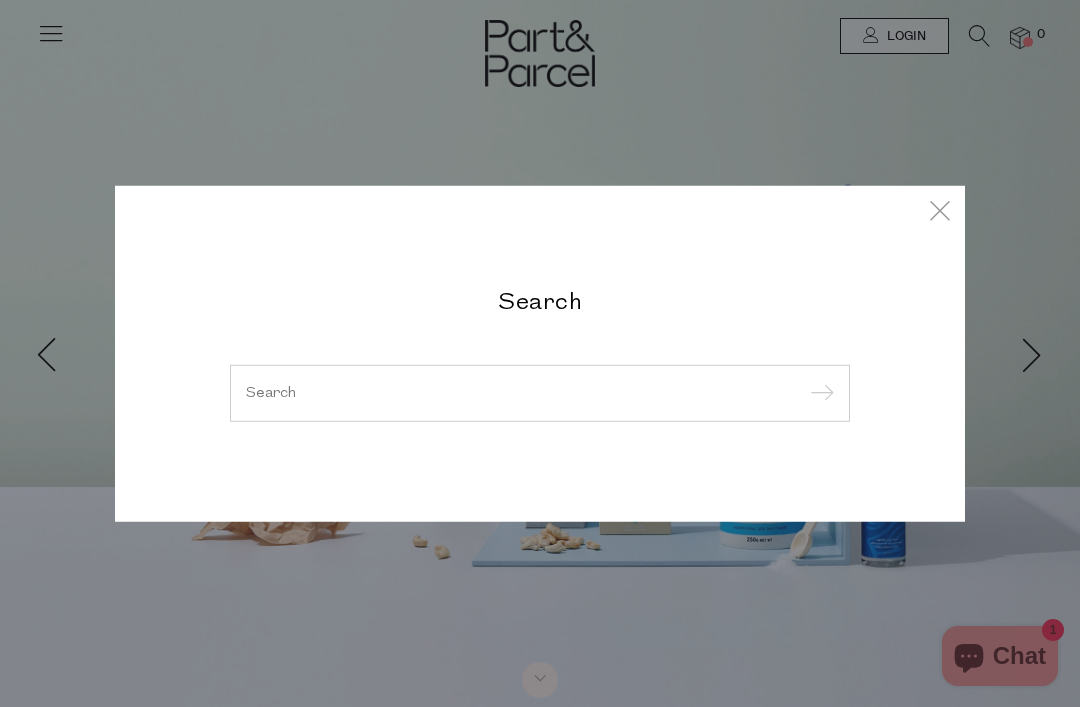 click at bounding box center (540, 392) 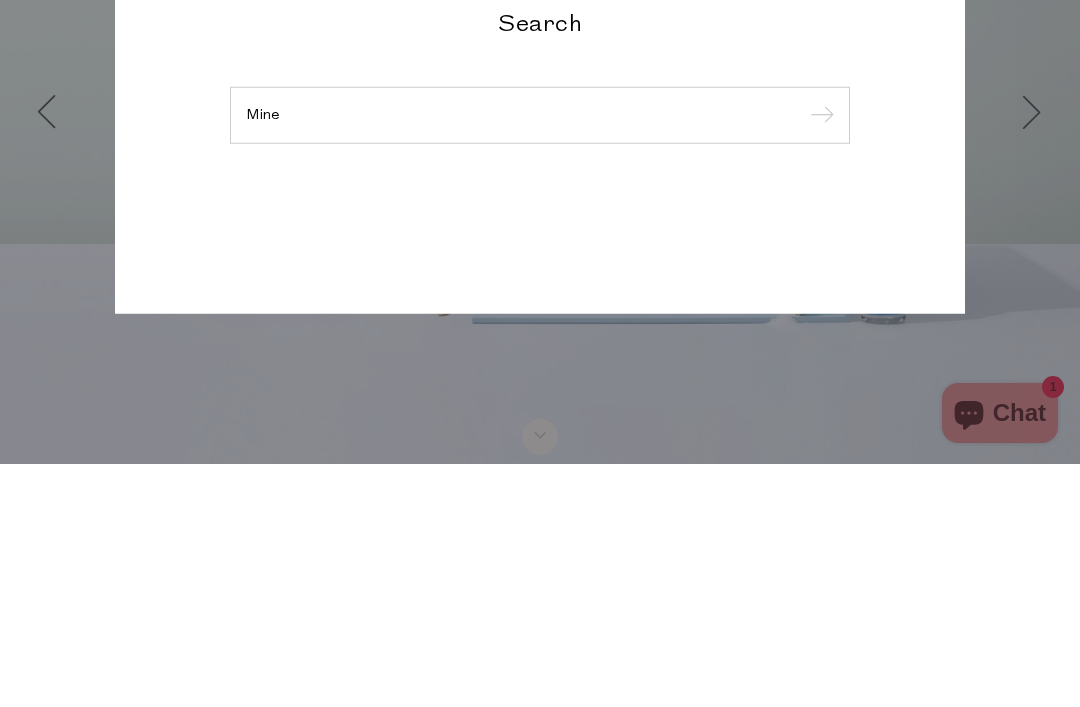 type on "Mine" 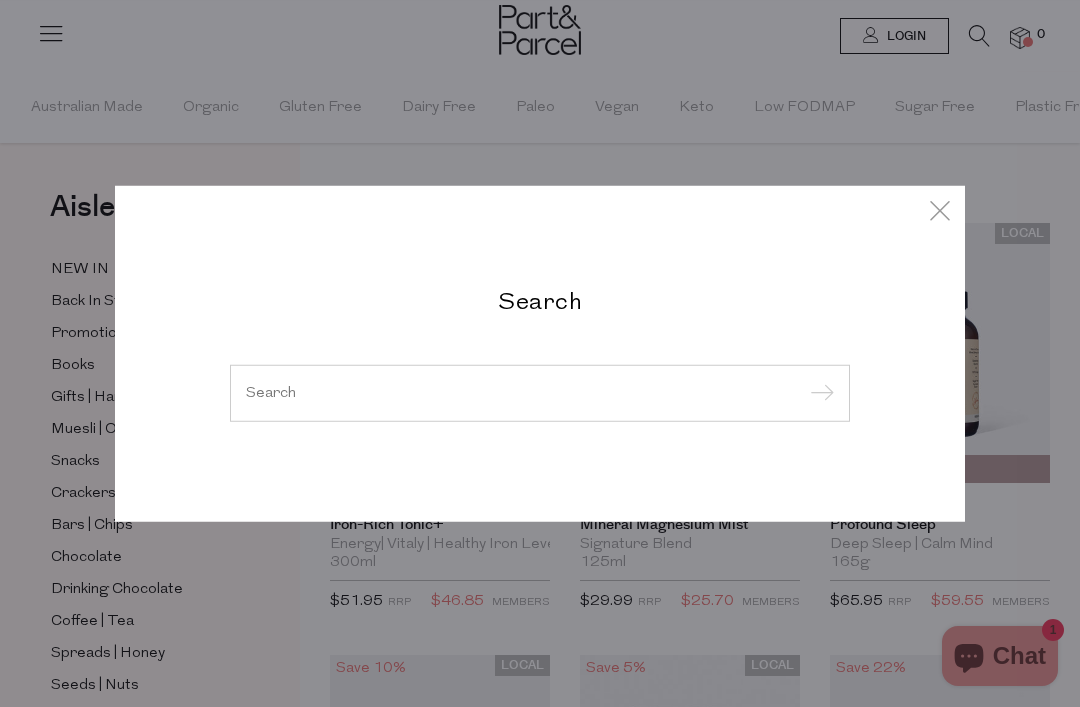 click at bounding box center [540, 392] 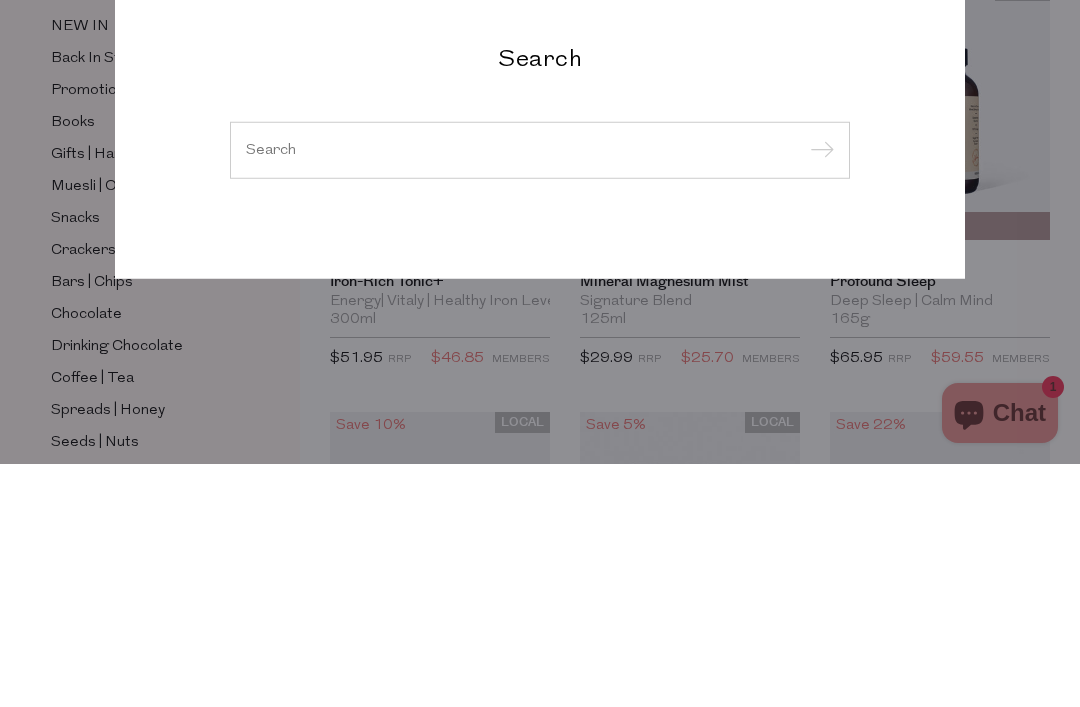 scroll, scrollTop: 243, scrollLeft: 0, axis: vertical 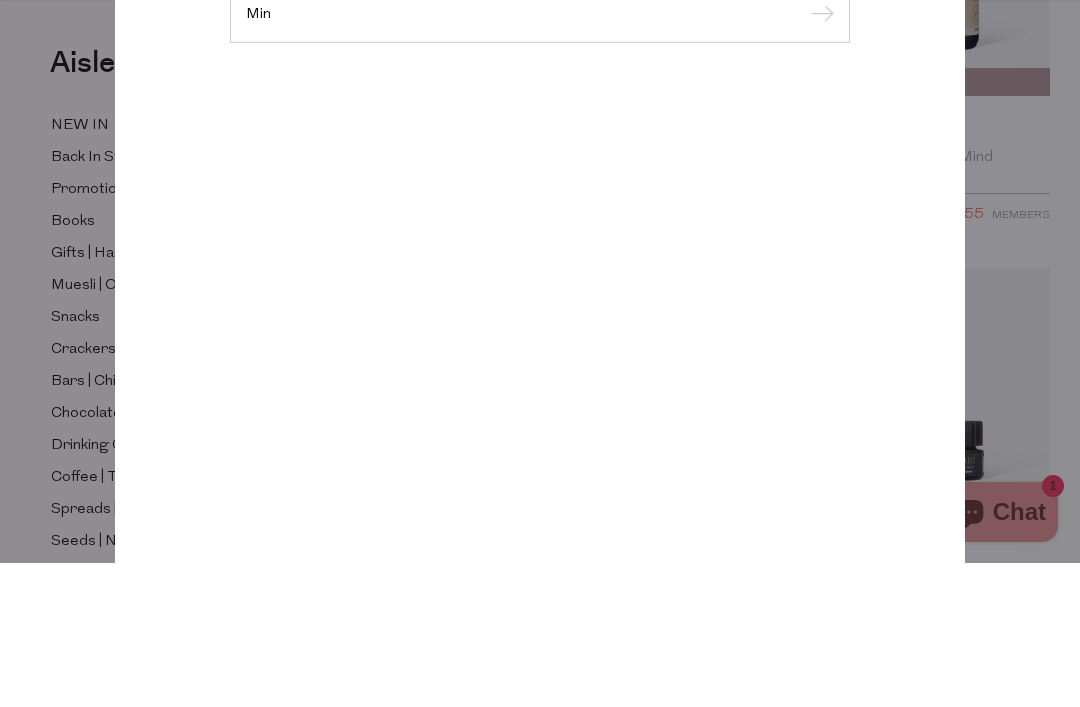 type on "Min" 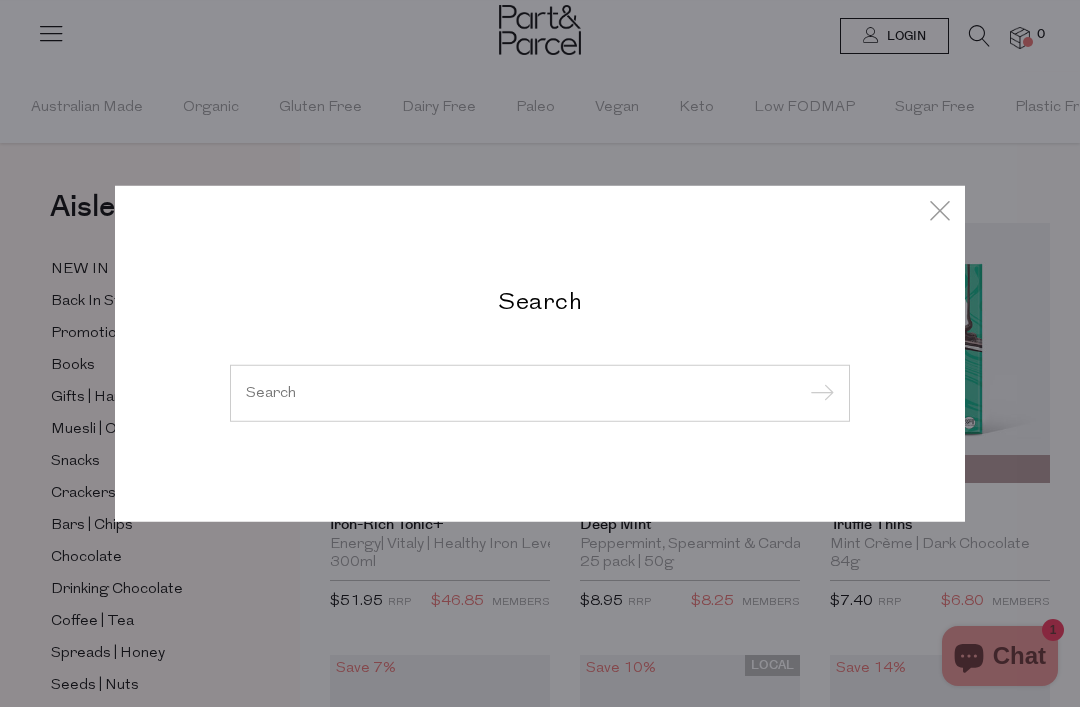 scroll, scrollTop: 0, scrollLeft: 0, axis: both 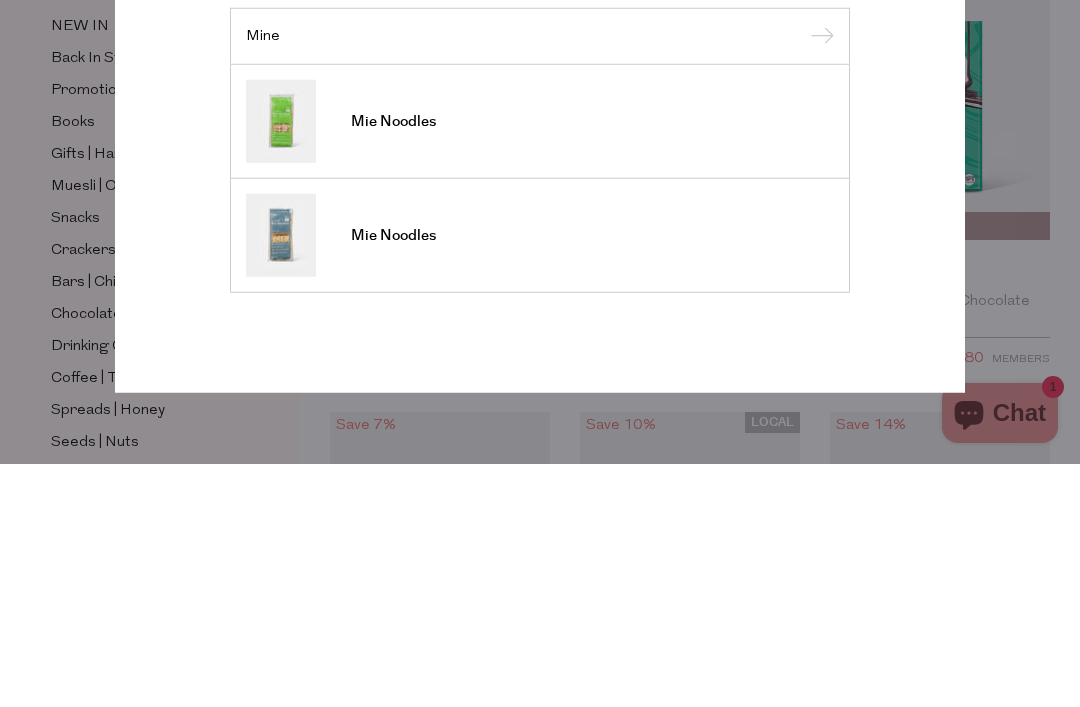 type on "Mine" 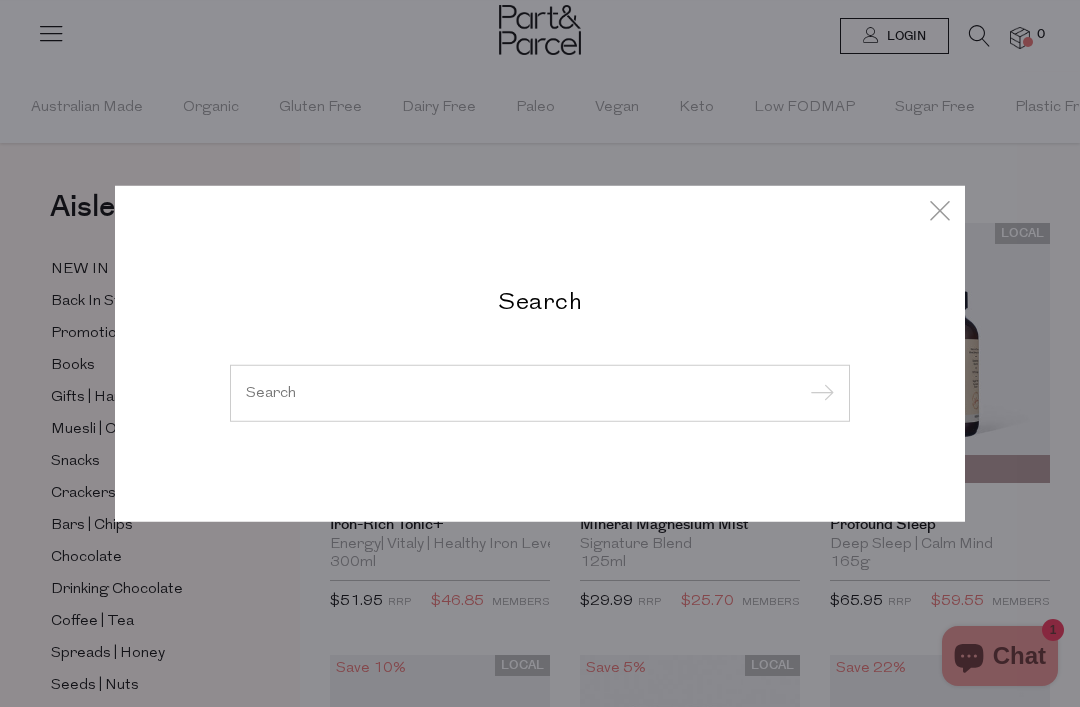 scroll, scrollTop: 0, scrollLeft: 0, axis: both 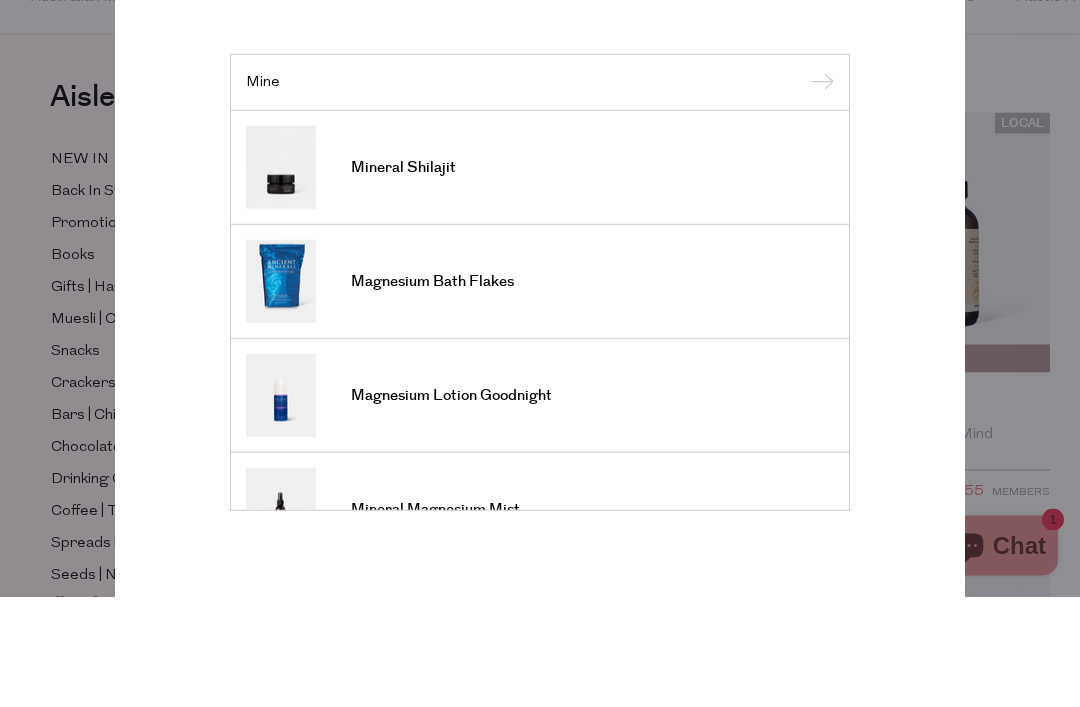 click on "Mine" at bounding box center [540, 192] 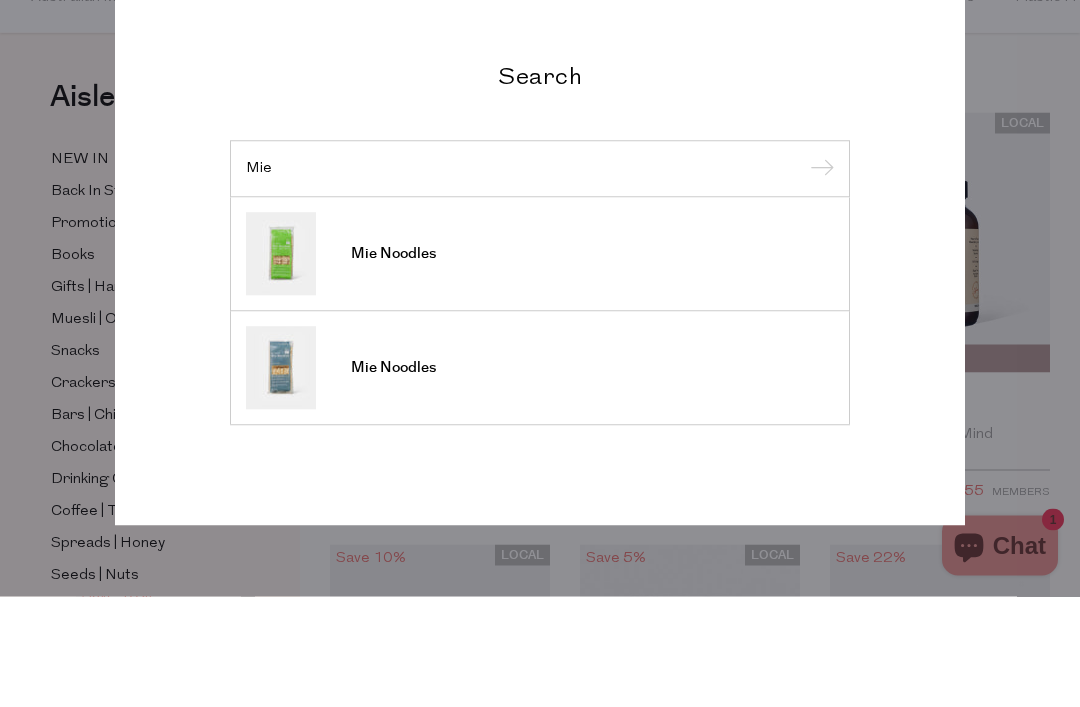 type on "Mie" 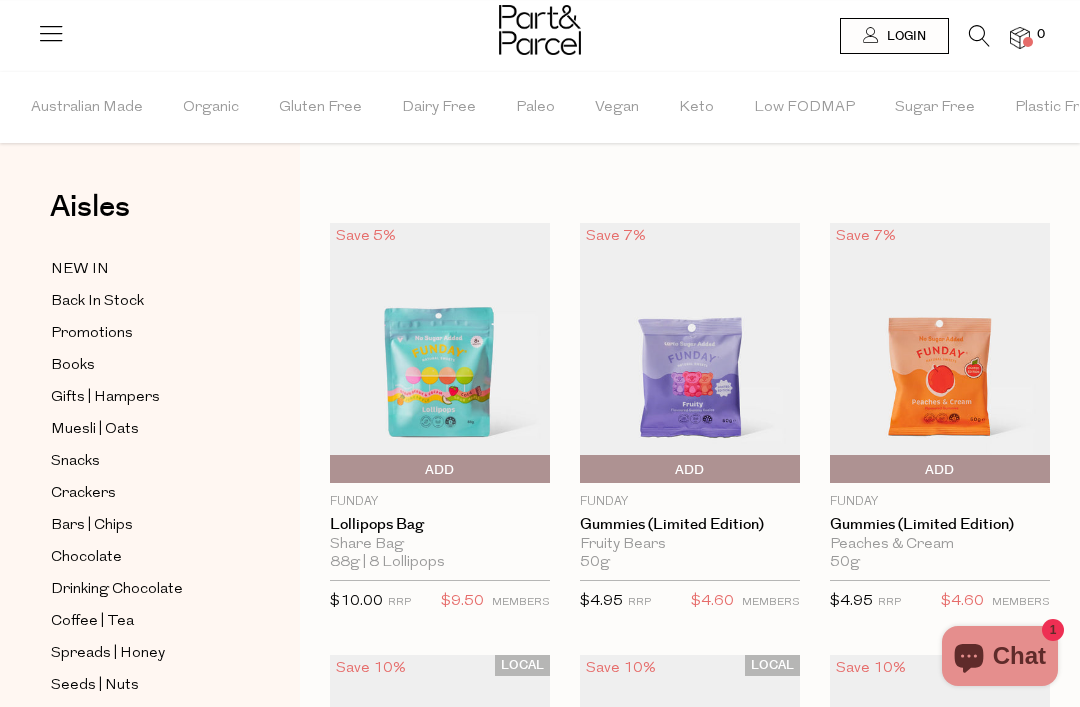 scroll, scrollTop: 0, scrollLeft: 0, axis: both 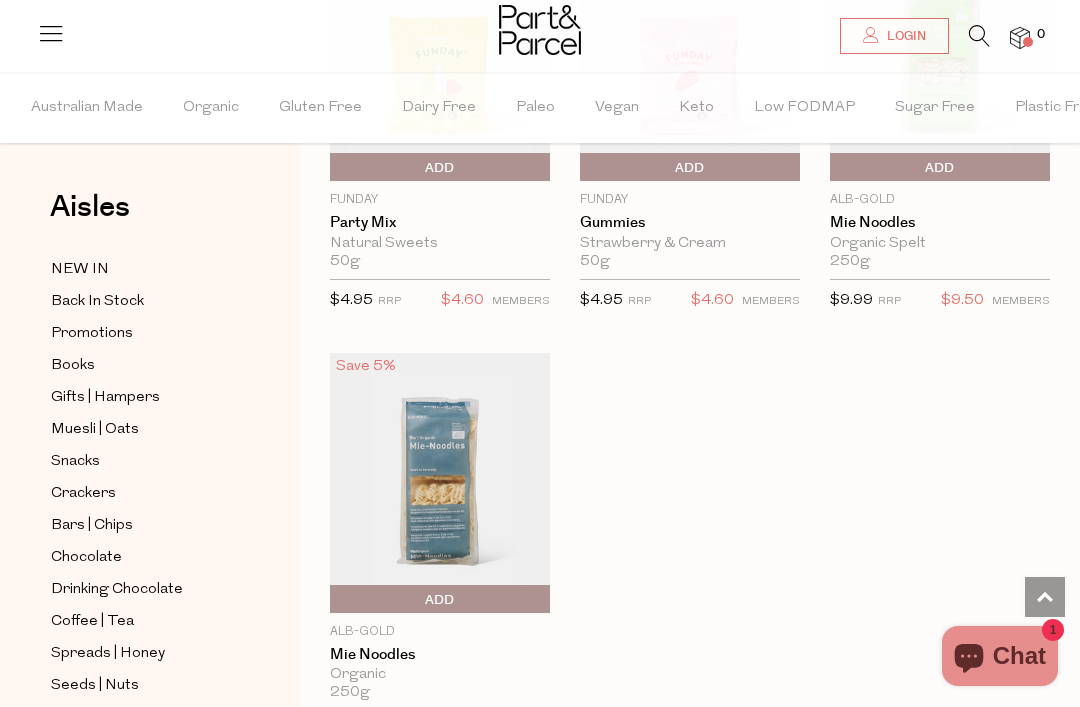 click at bounding box center [440, 483] 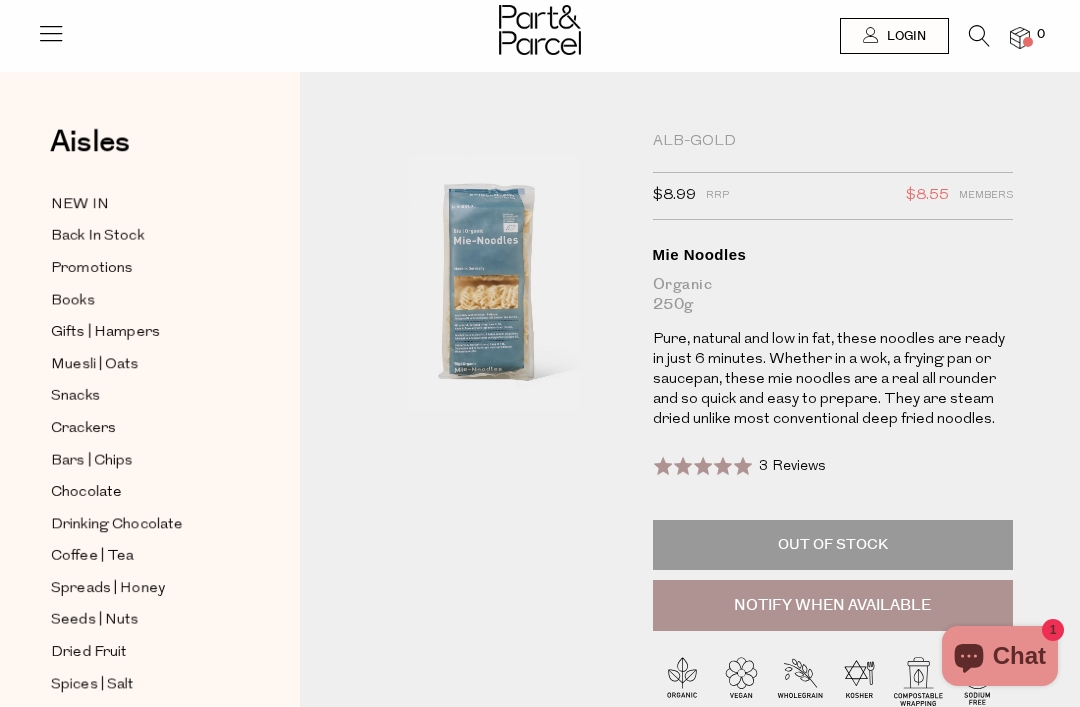scroll, scrollTop: 0, scrollLeft: 0, axis: both 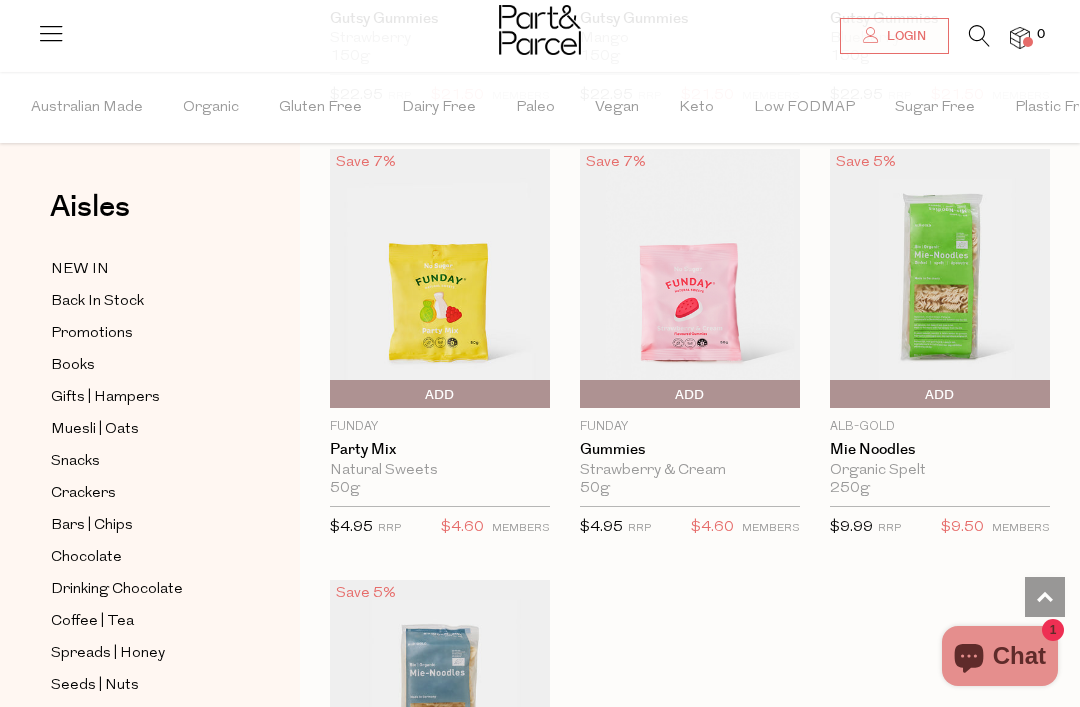 click at bounding box center [940, 279] 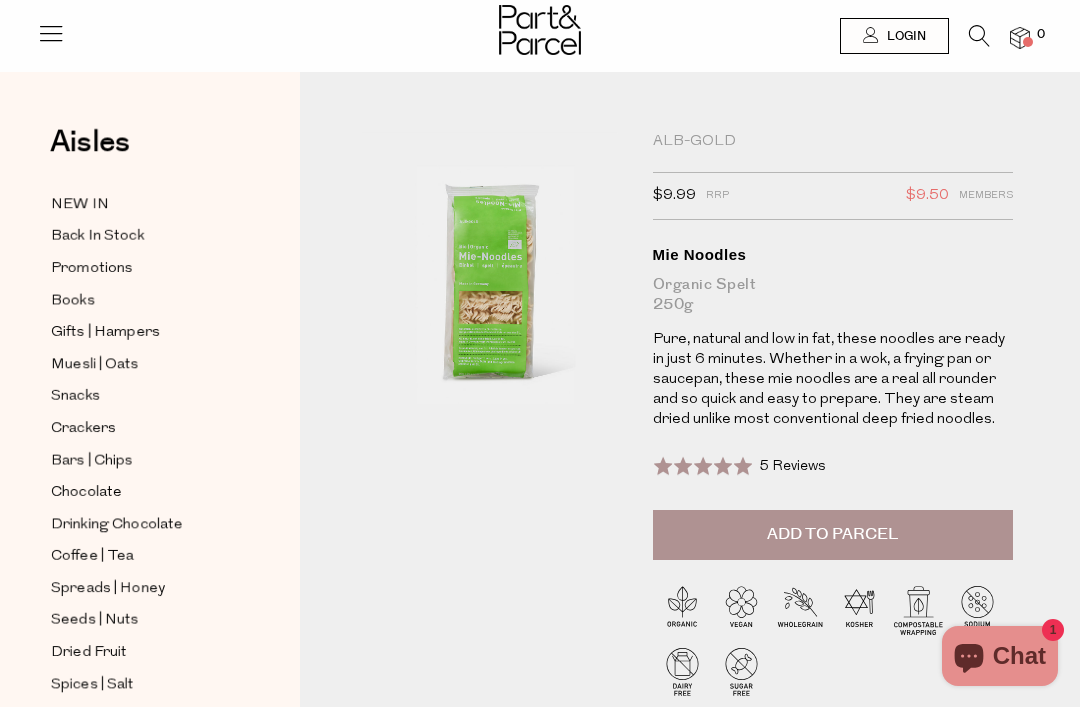 scroll, scrollTop: 0, scrollLeft: 0, axis: both 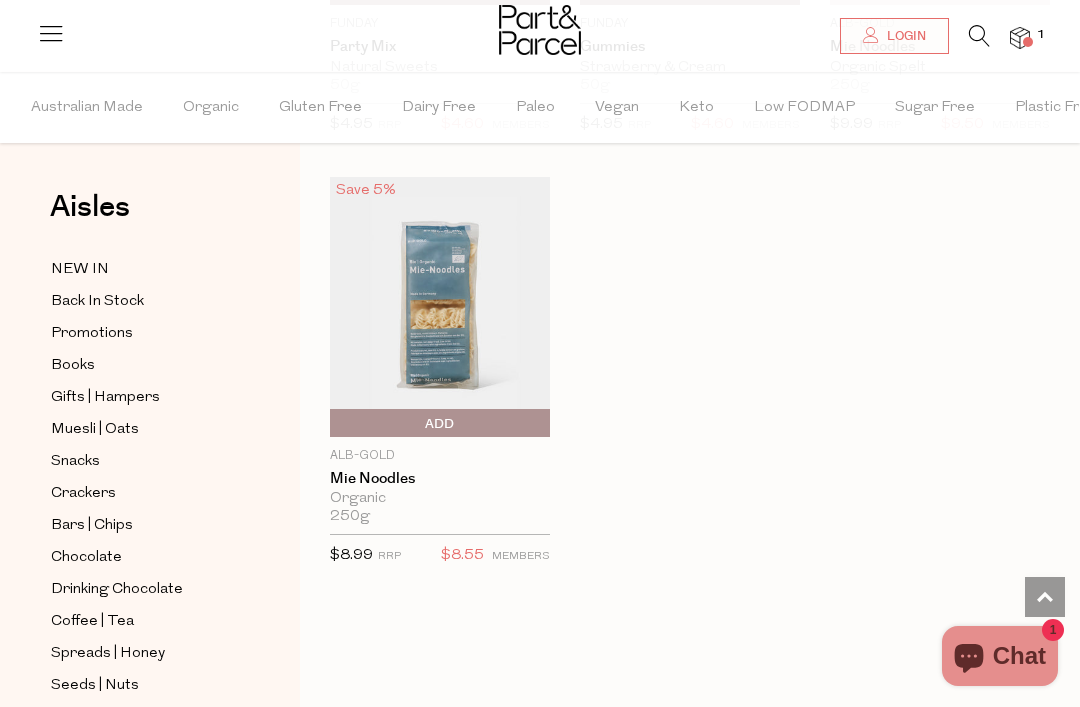 click at bounding box center [440, 307] 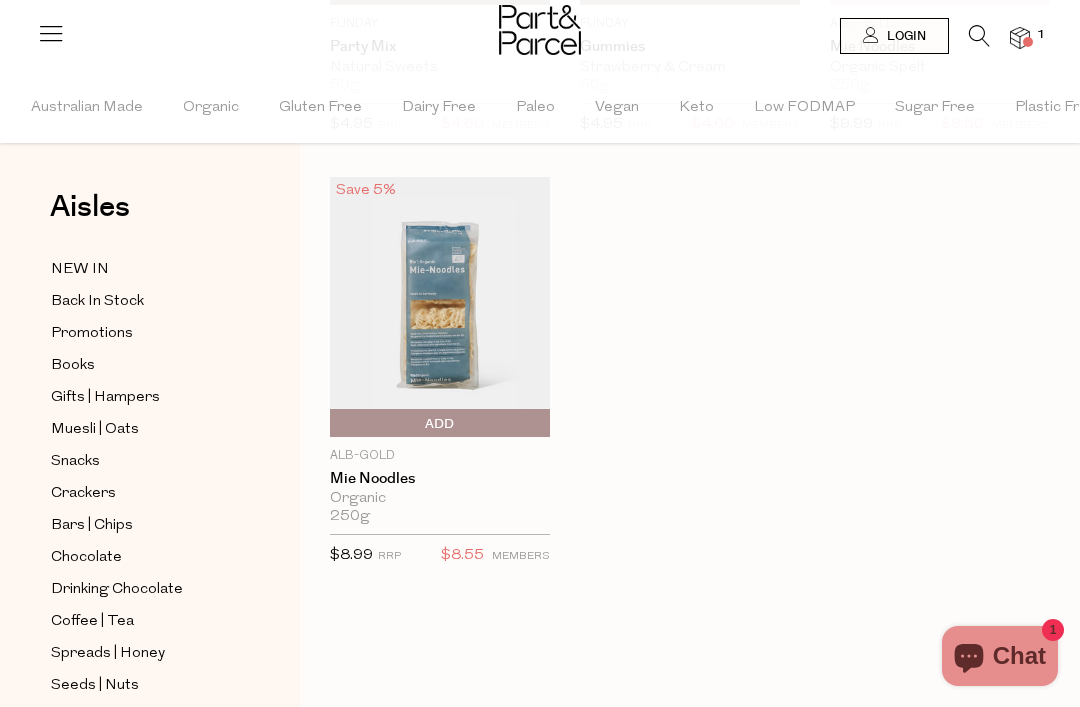 scroll, scrollTop: 1836, scrollLeft: 0, axis: vertical 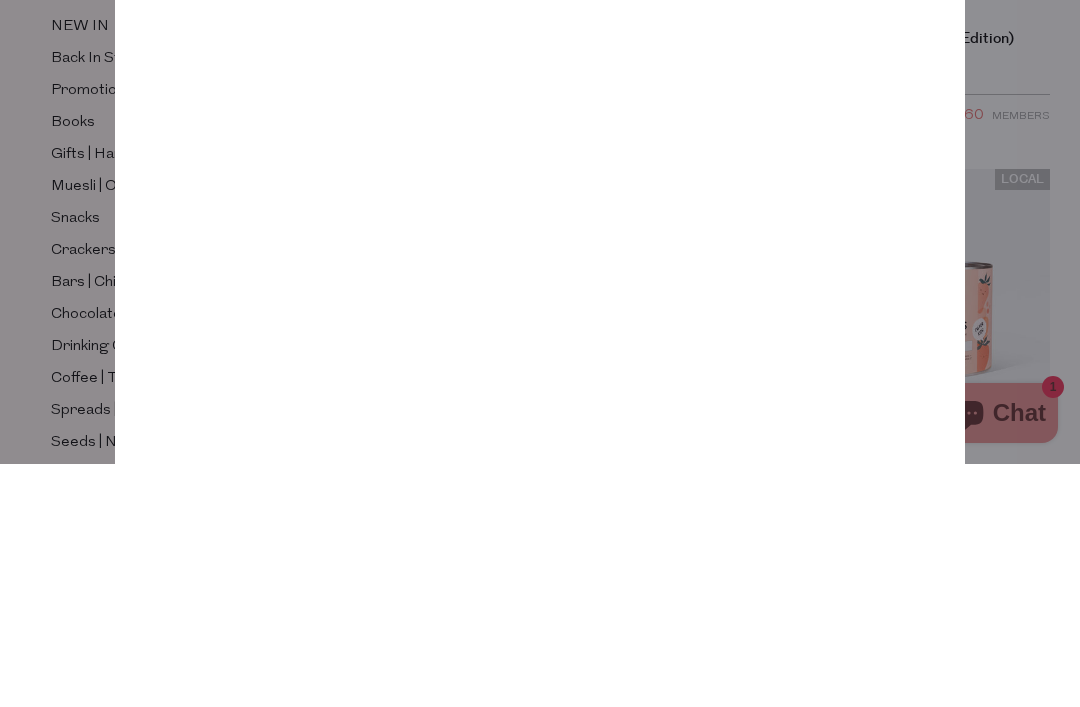 type on "Bone broth" 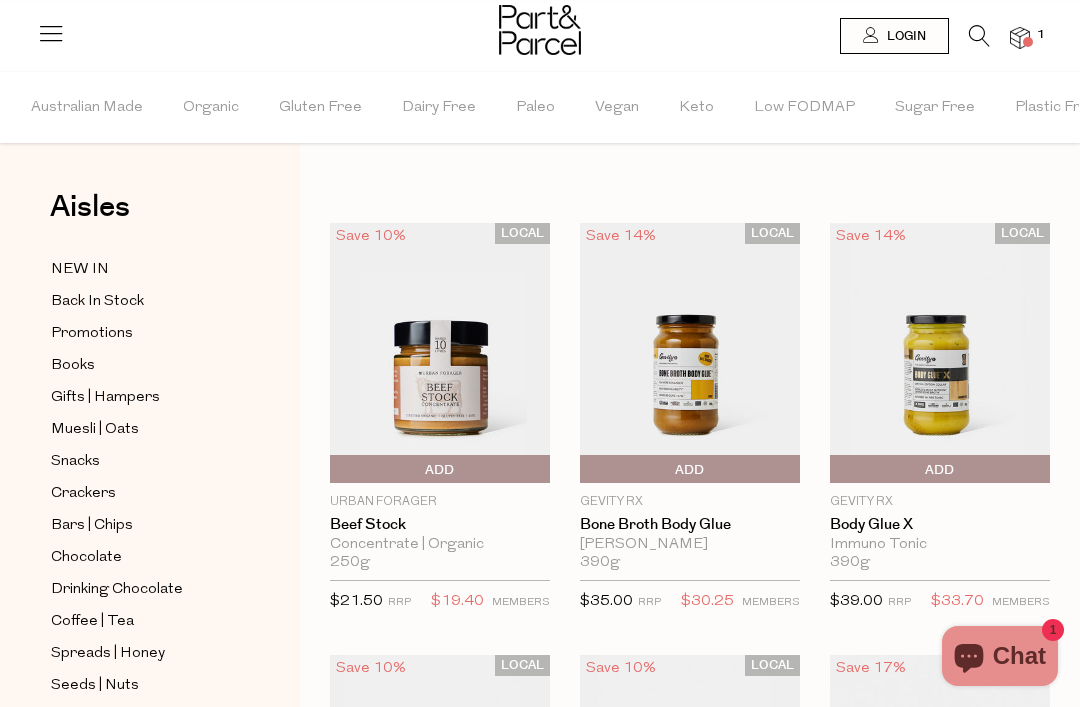 scroll, scrollTop: 0, scrollLeft: 0, axis: both 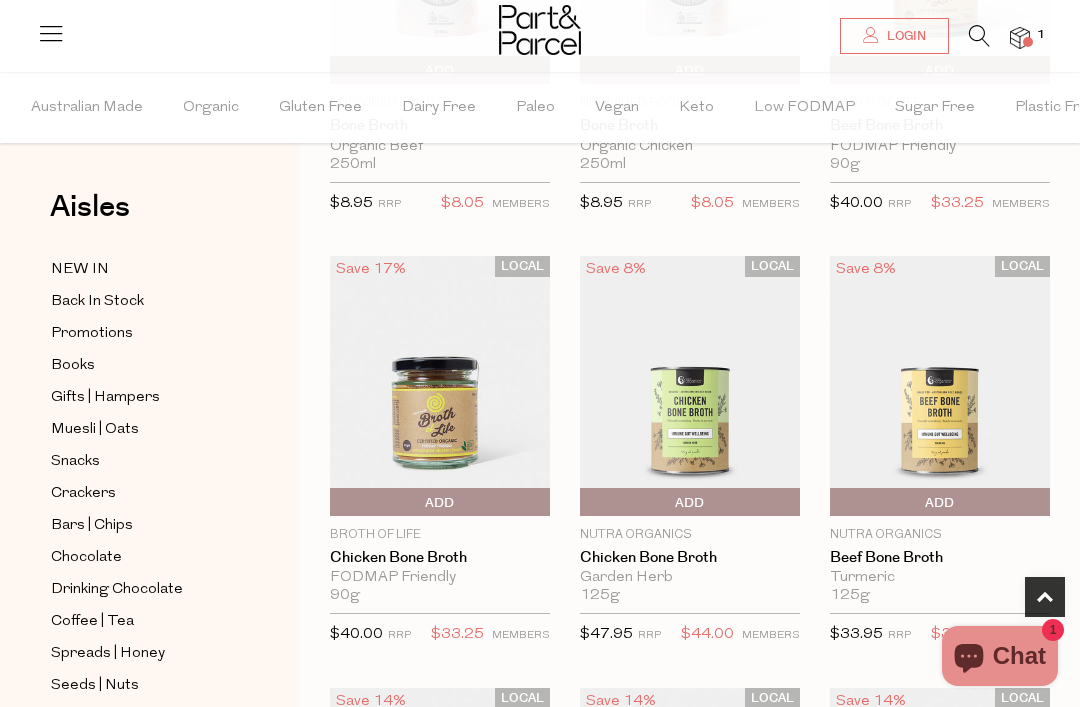 click on "Chicken Bone Broth" at bounding box center (690, 558) 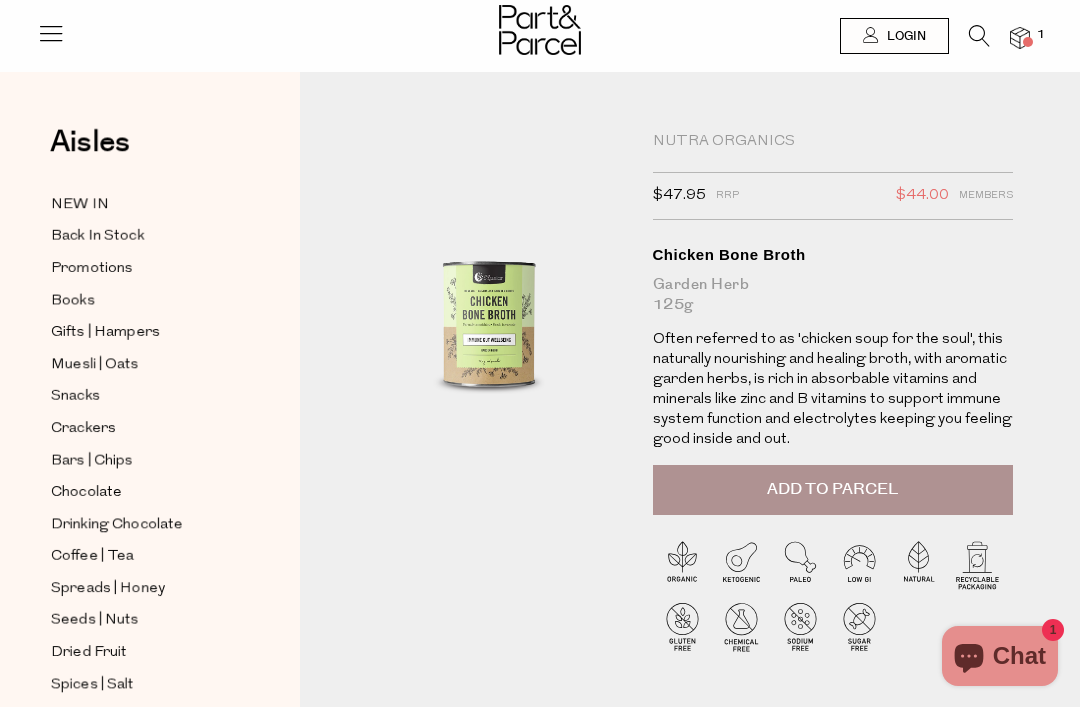 scroll, scrollTop: 0, scrollLeft: 0, axis: both 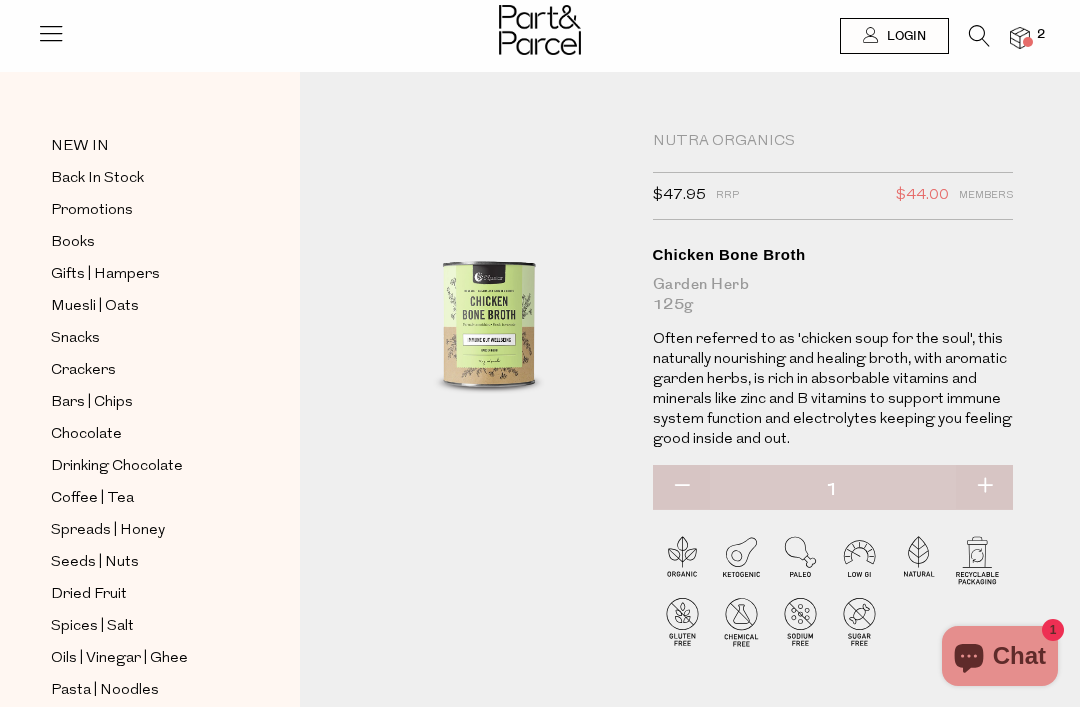 click on "Snacks" at bounding box center [75, 339] 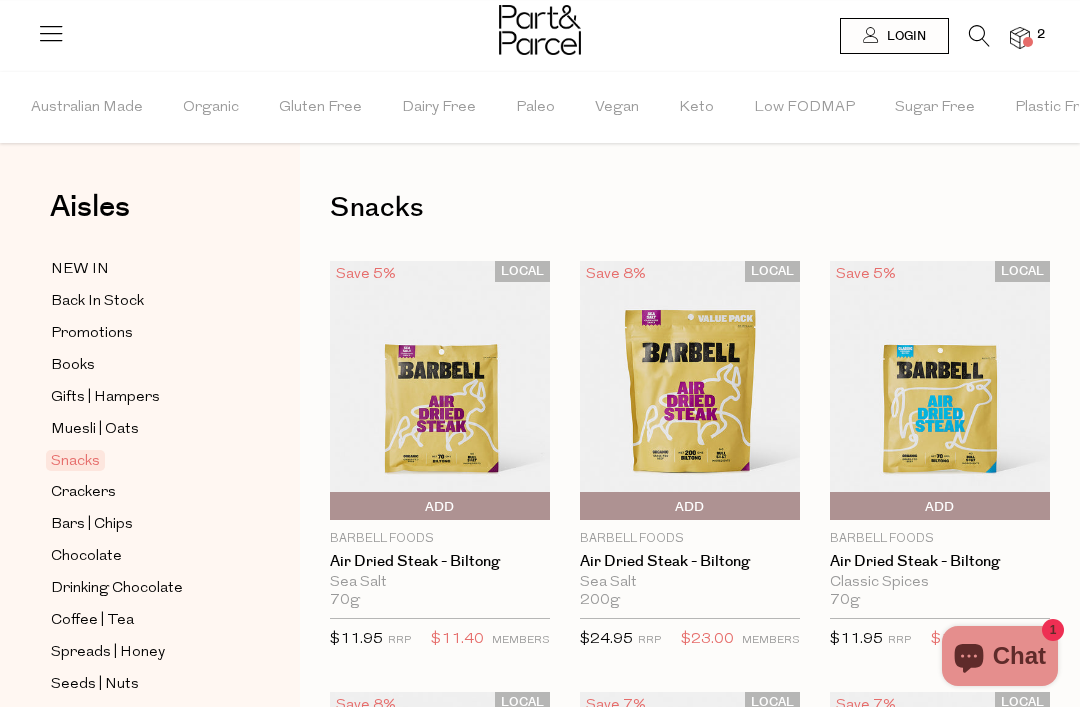 scroll, scrollTop: 0, scrollLeft: 0, axis: both 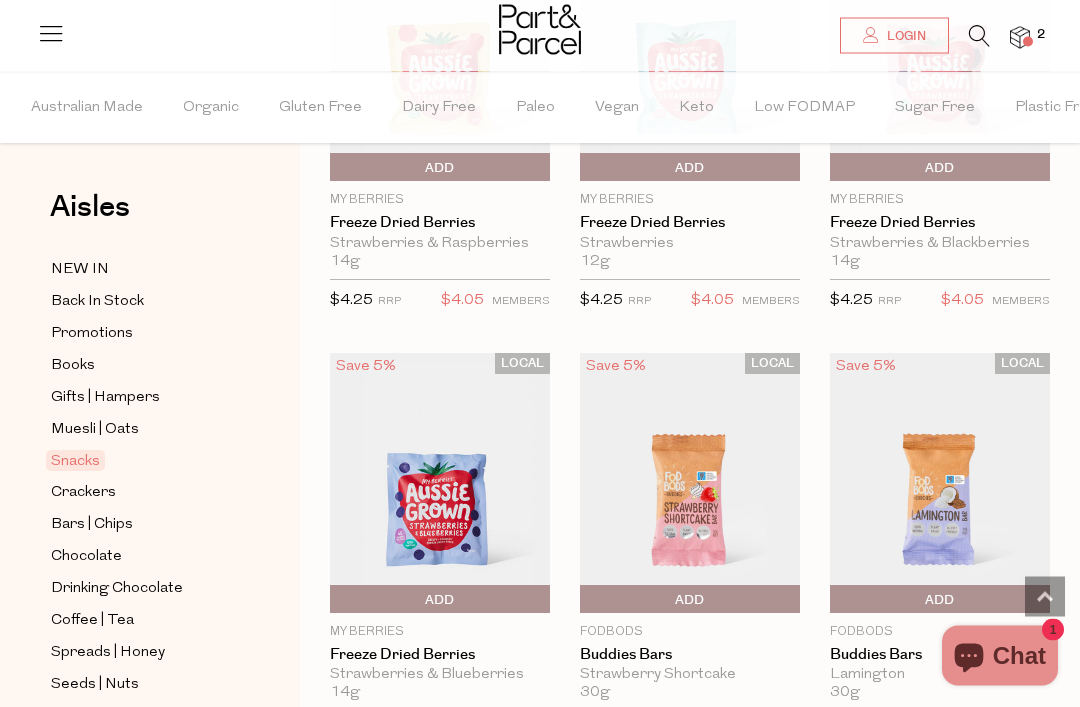 click on "Add To Parcel" at bounding box center [440, 601] 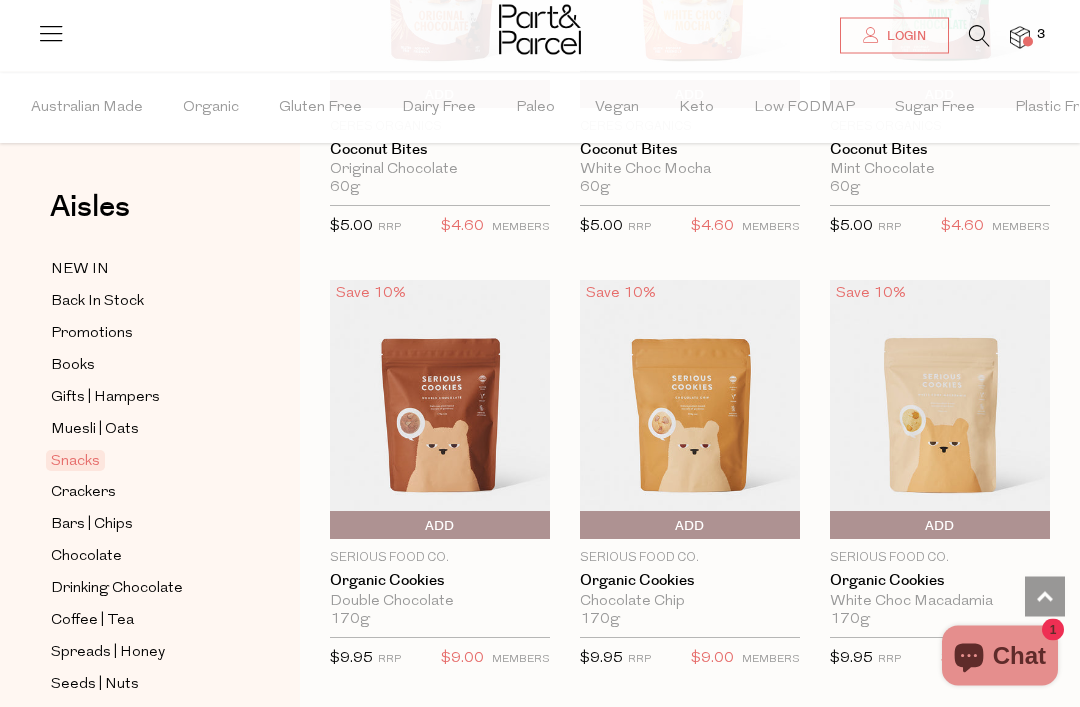 scroll, scrollTop: 4728, scrollLeft: 0, axis: vertical 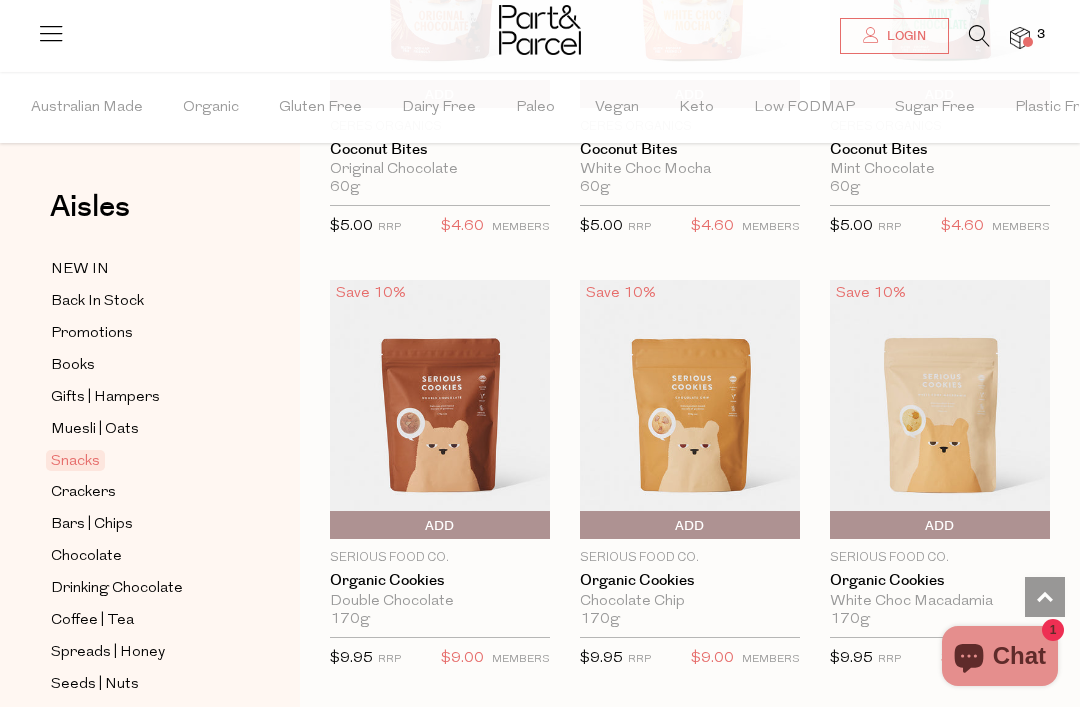 click at bounding box center [690, 410] 